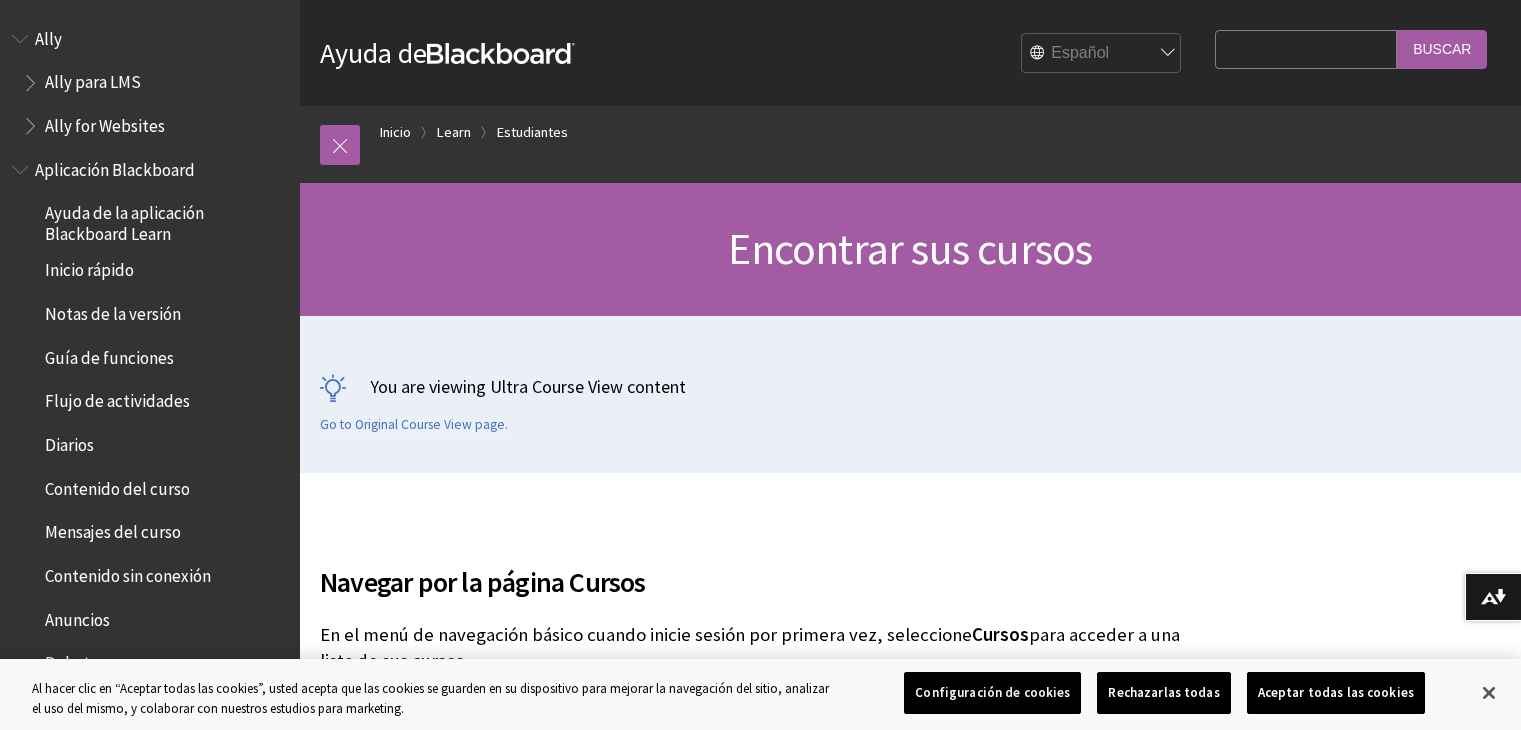 scroll, scrollTop: 0, scrollLeft: 0, axis: both 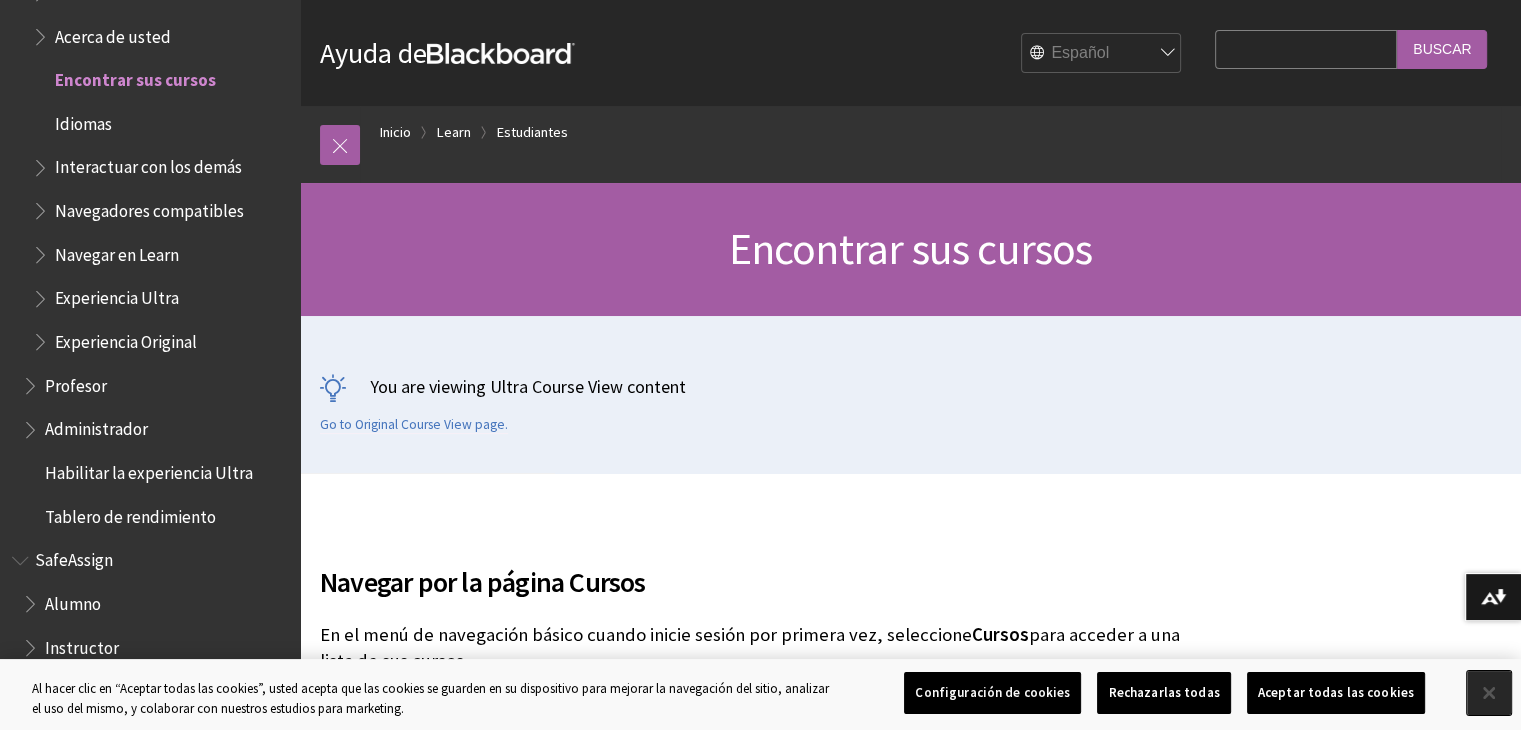 click at bounding box center (1489, 693) 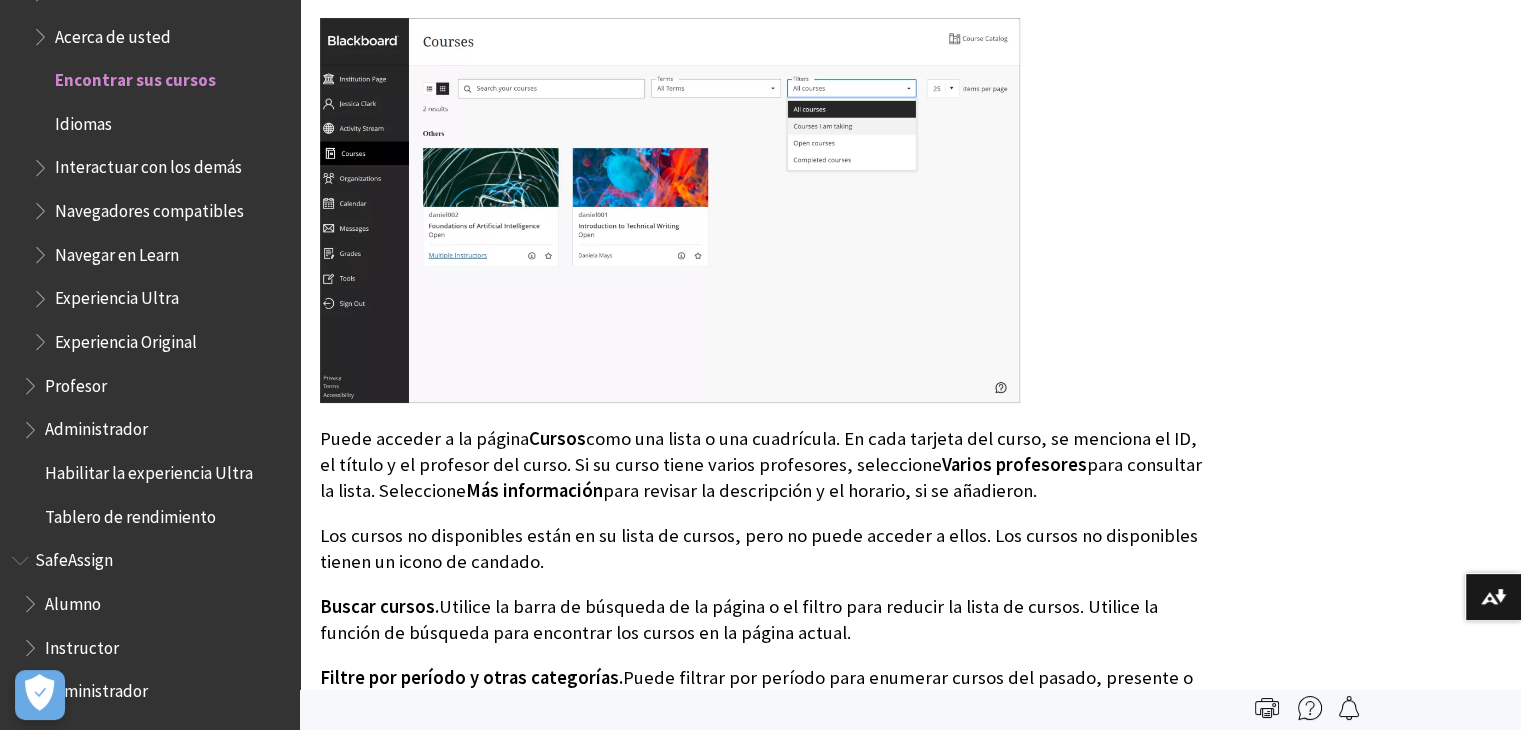 scroll, scrollTop: 760, scrollLeft: 0, axis: vertical 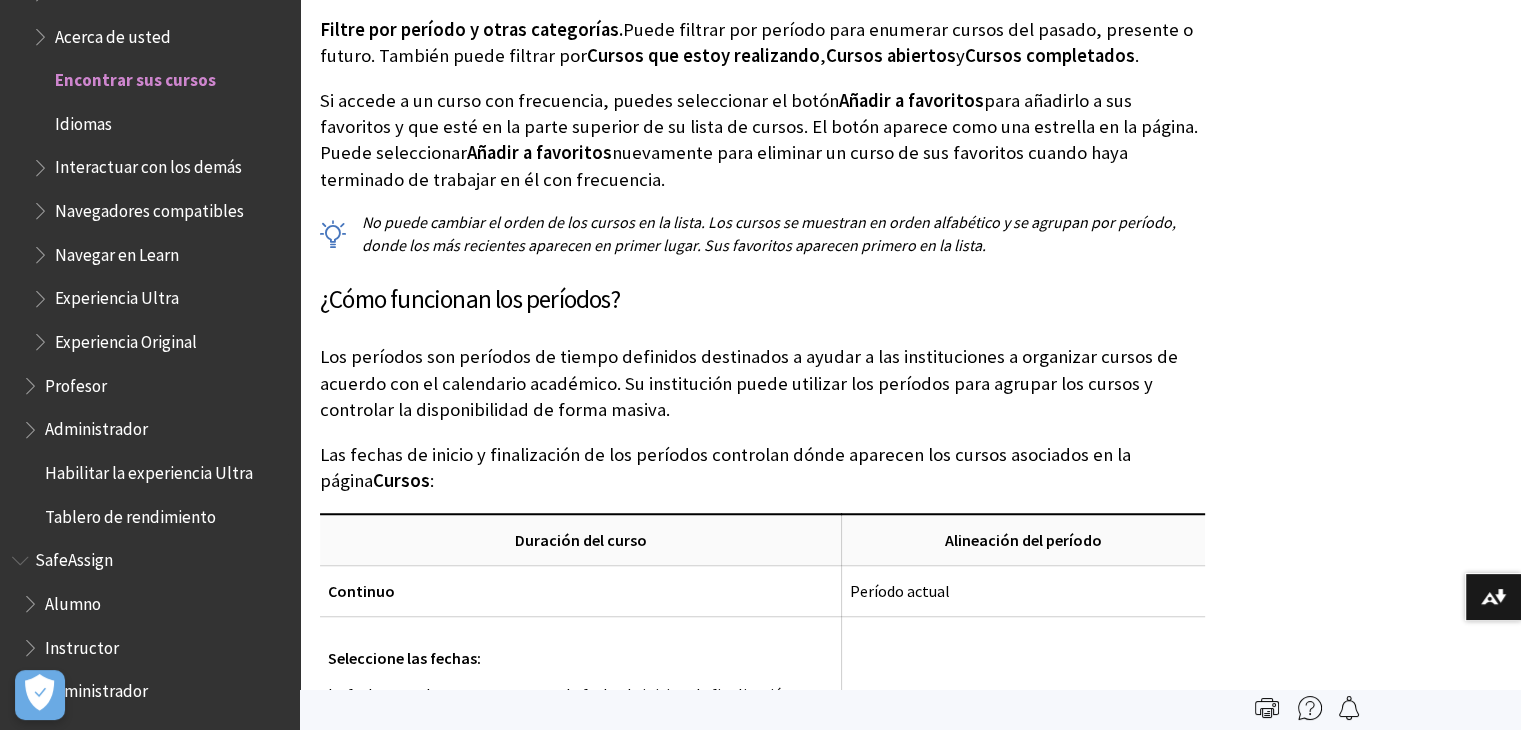 click at bounding box center (42, 163) 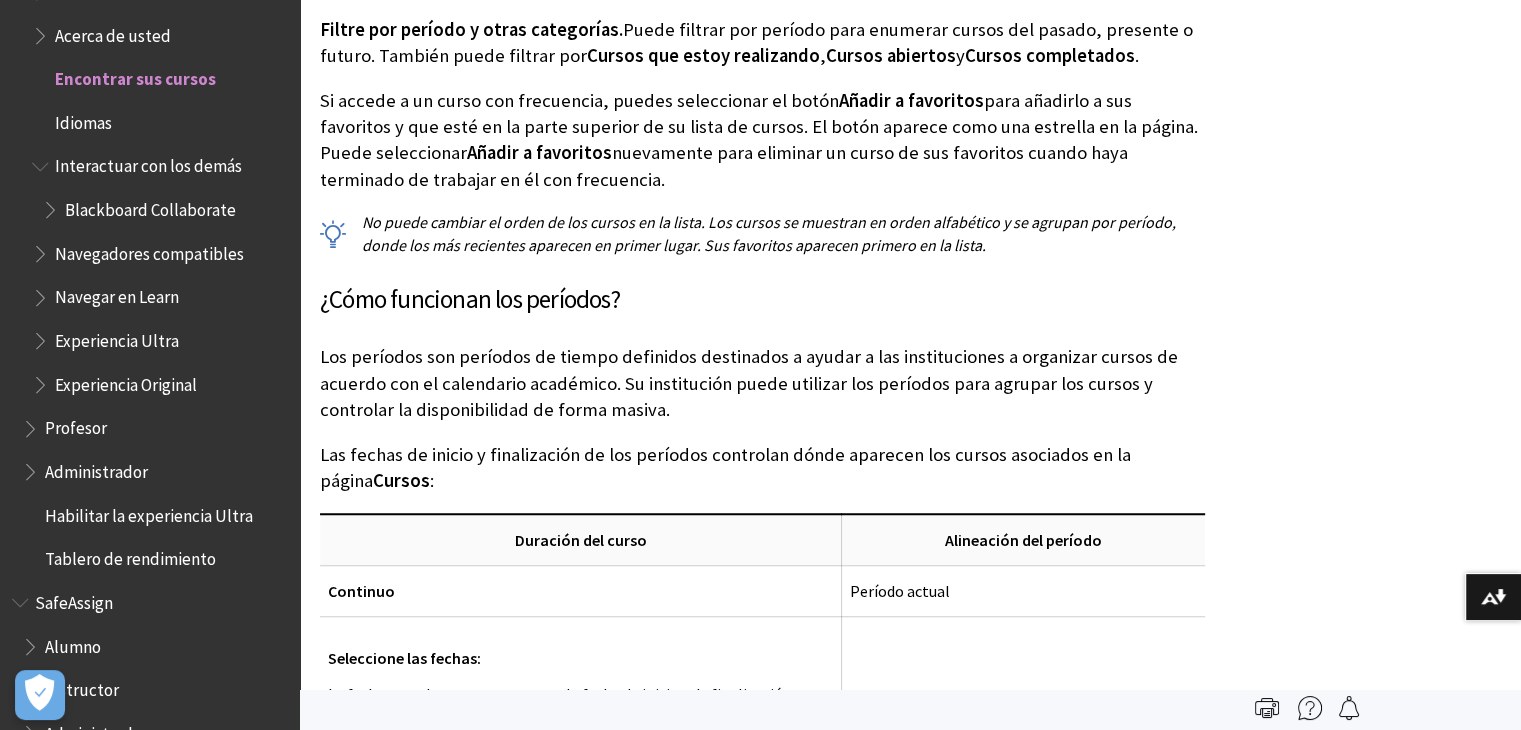 click at bounding box center [32, 424] 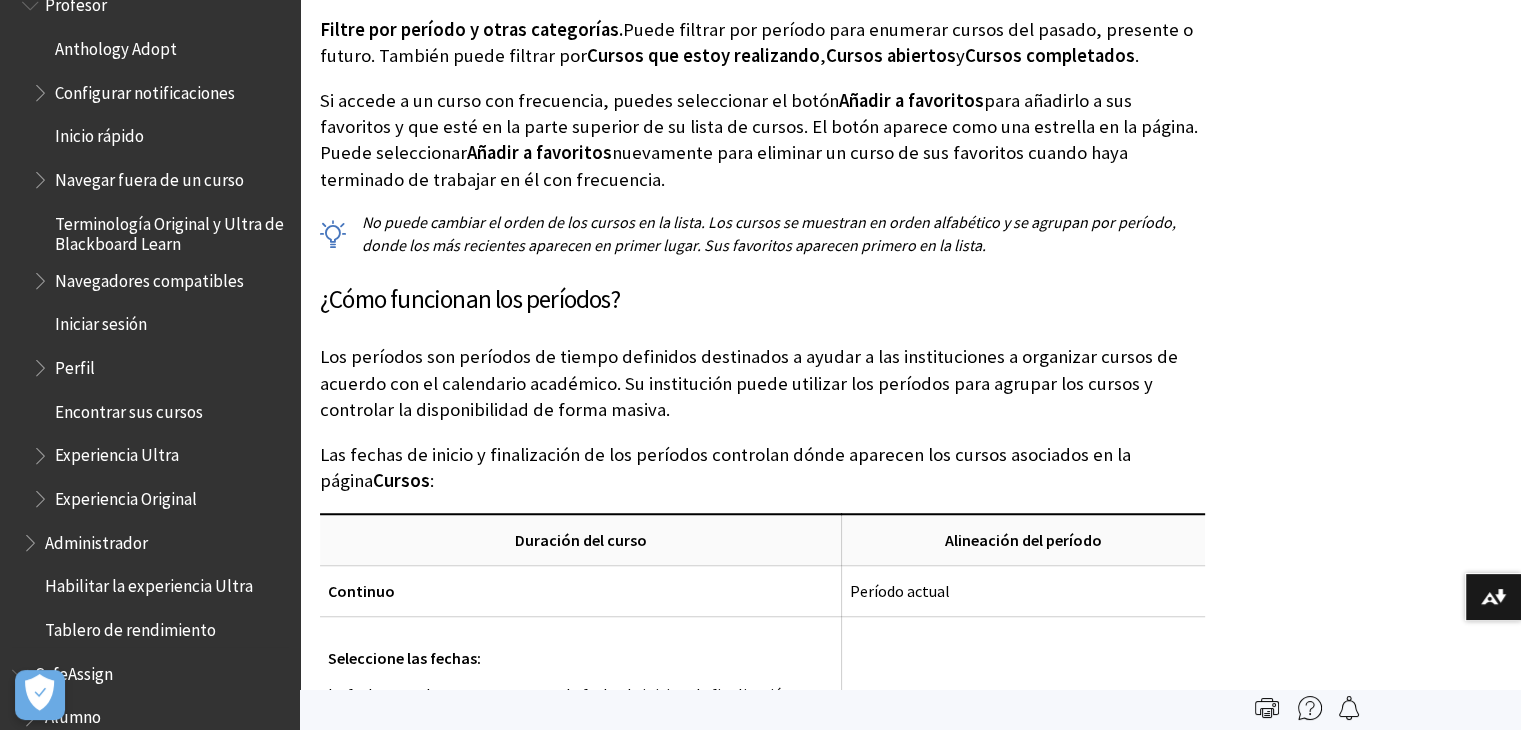 scroll, scrollTop: 2296, scrollLeft: 0, axis: vertical 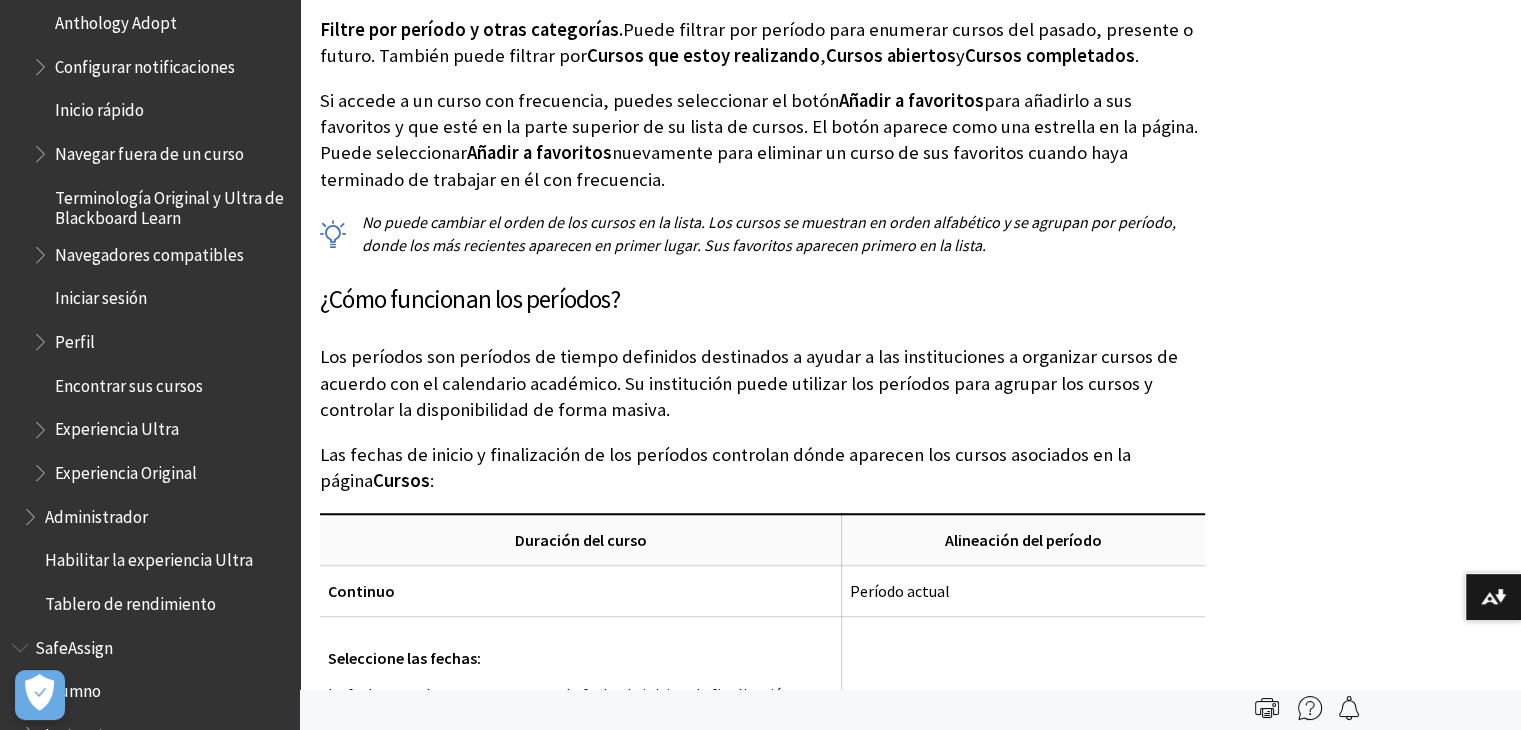 click on "Encontrar sus cursos" at bounding box center (129, 382) 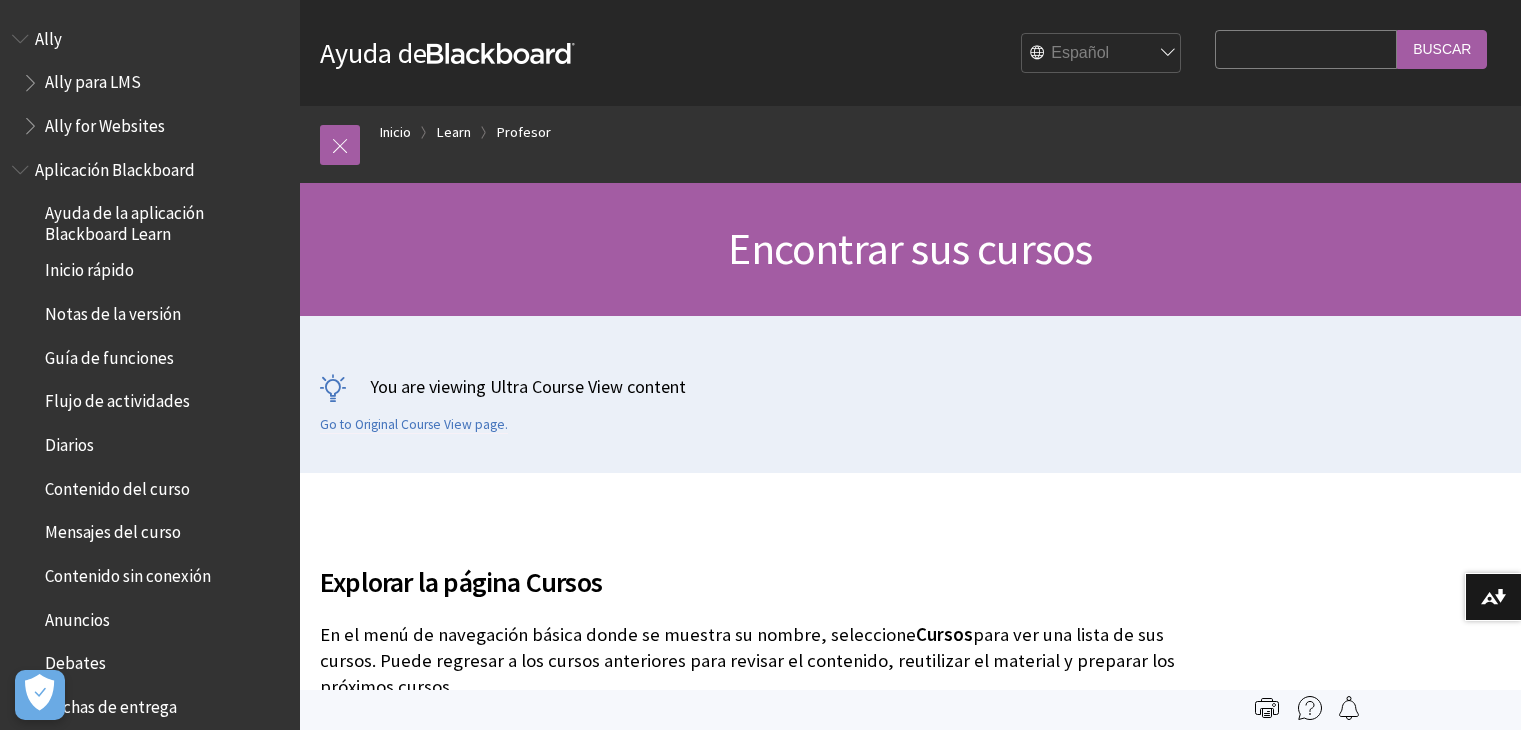 scroll, scrollTop: 0, scrollLeft: 0, axis: both 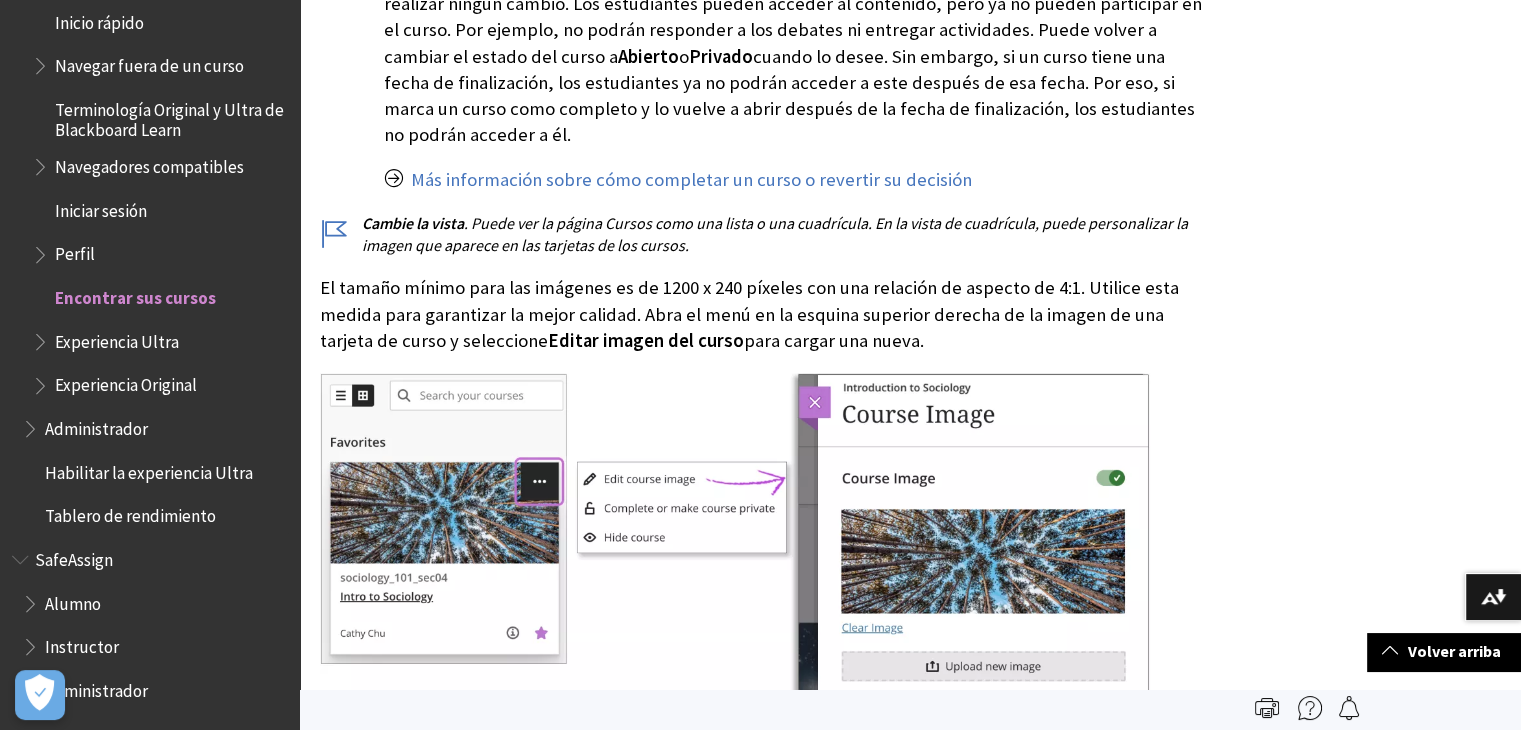 click on "Administrador" at bounding box center (155, 429) 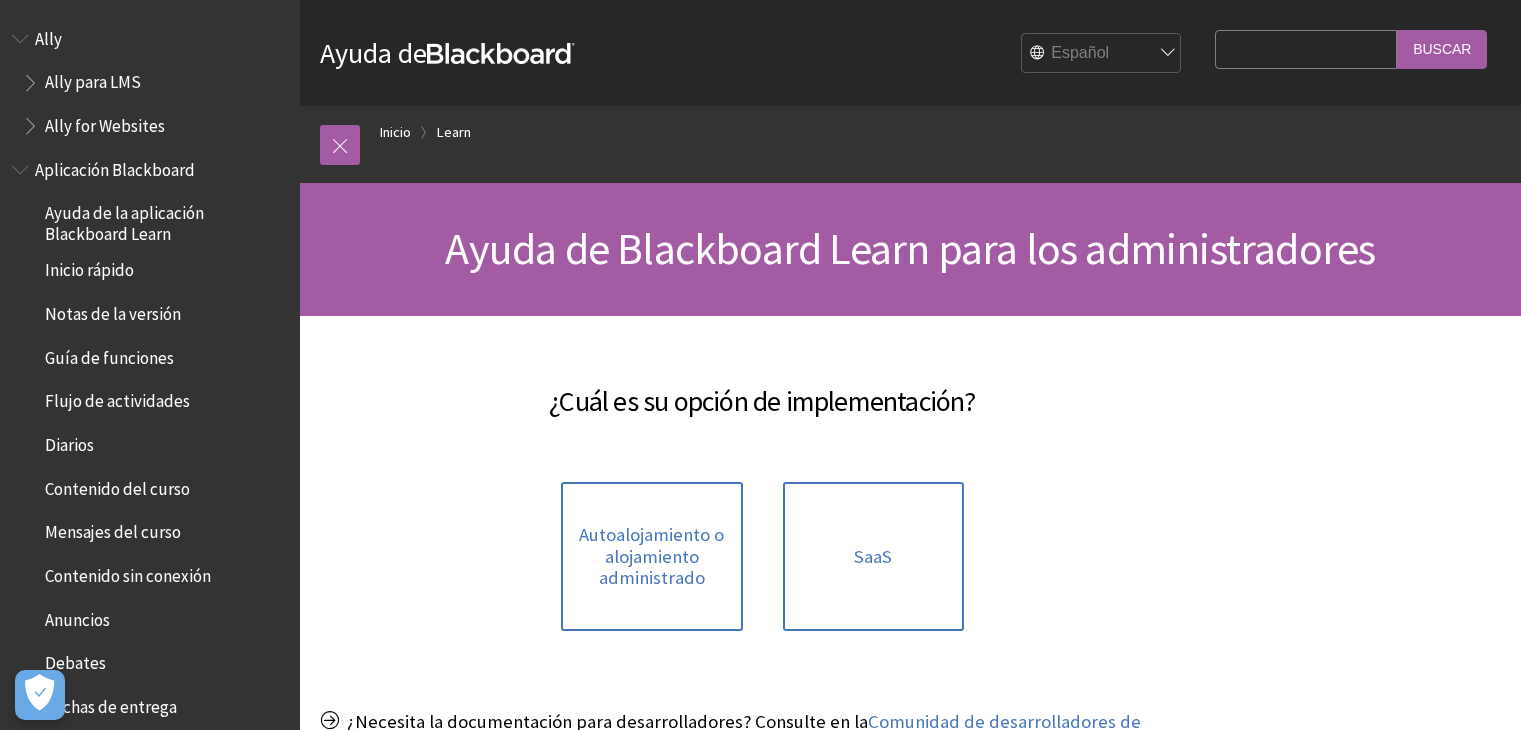 scroll, scrollTop: 0, scrollLeft: 0, axis: both 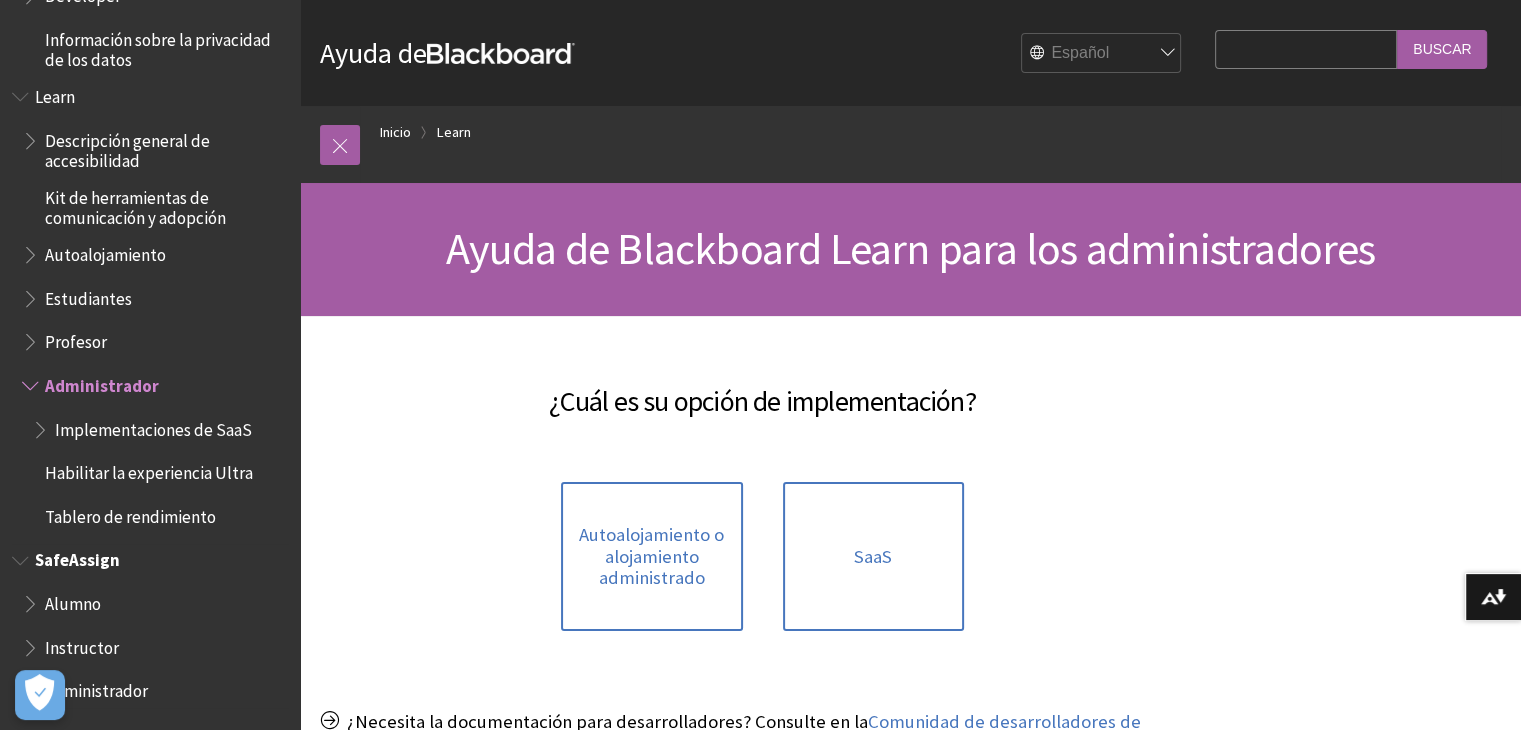 click at bounding box center (32, 599) 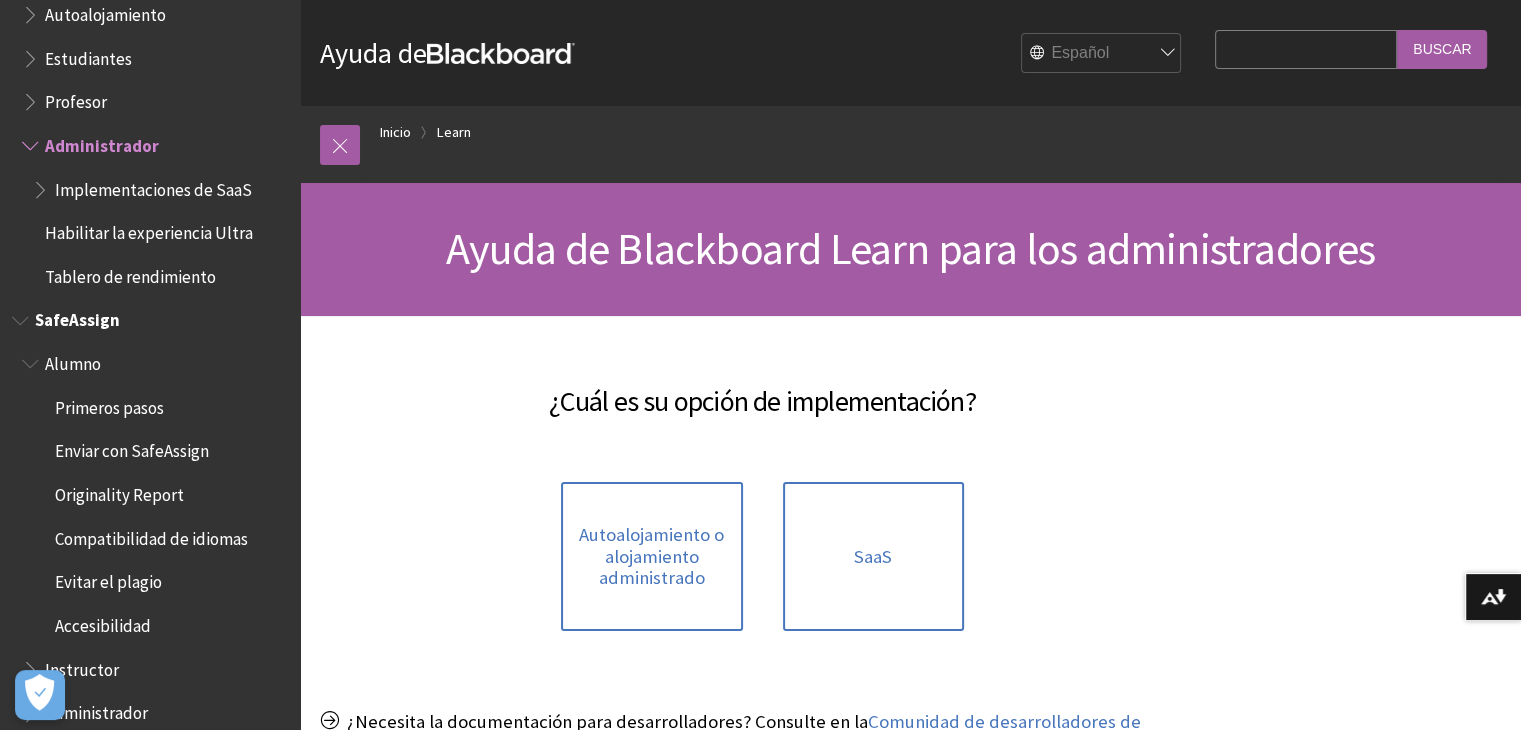 scroll, scrollTop: 1716, scrollLeft: 0, axis: vertical 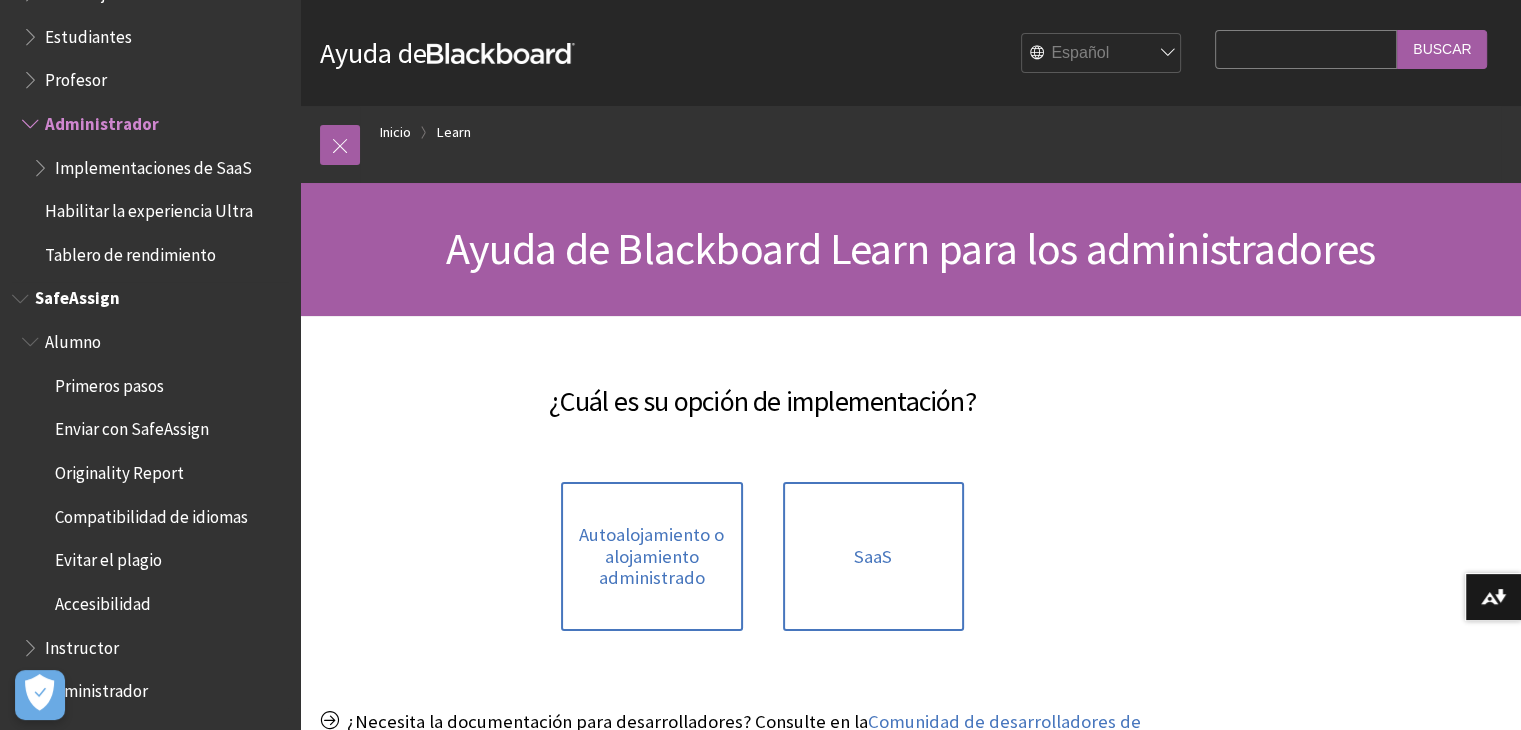 click on "Administrador" at bounding box center [96, 688] 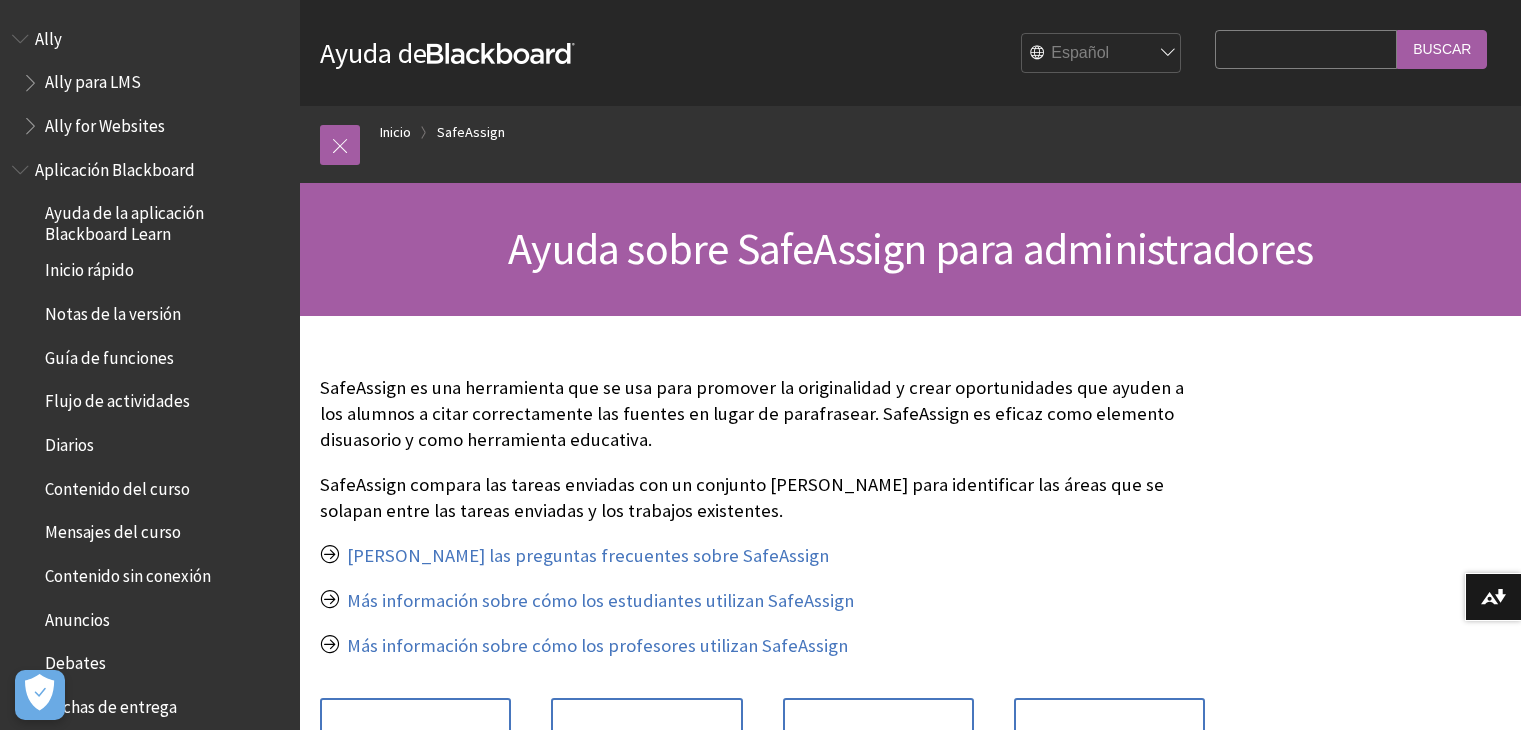 scroll, scrollTop: 0, scrollLeft: 0, axis: both 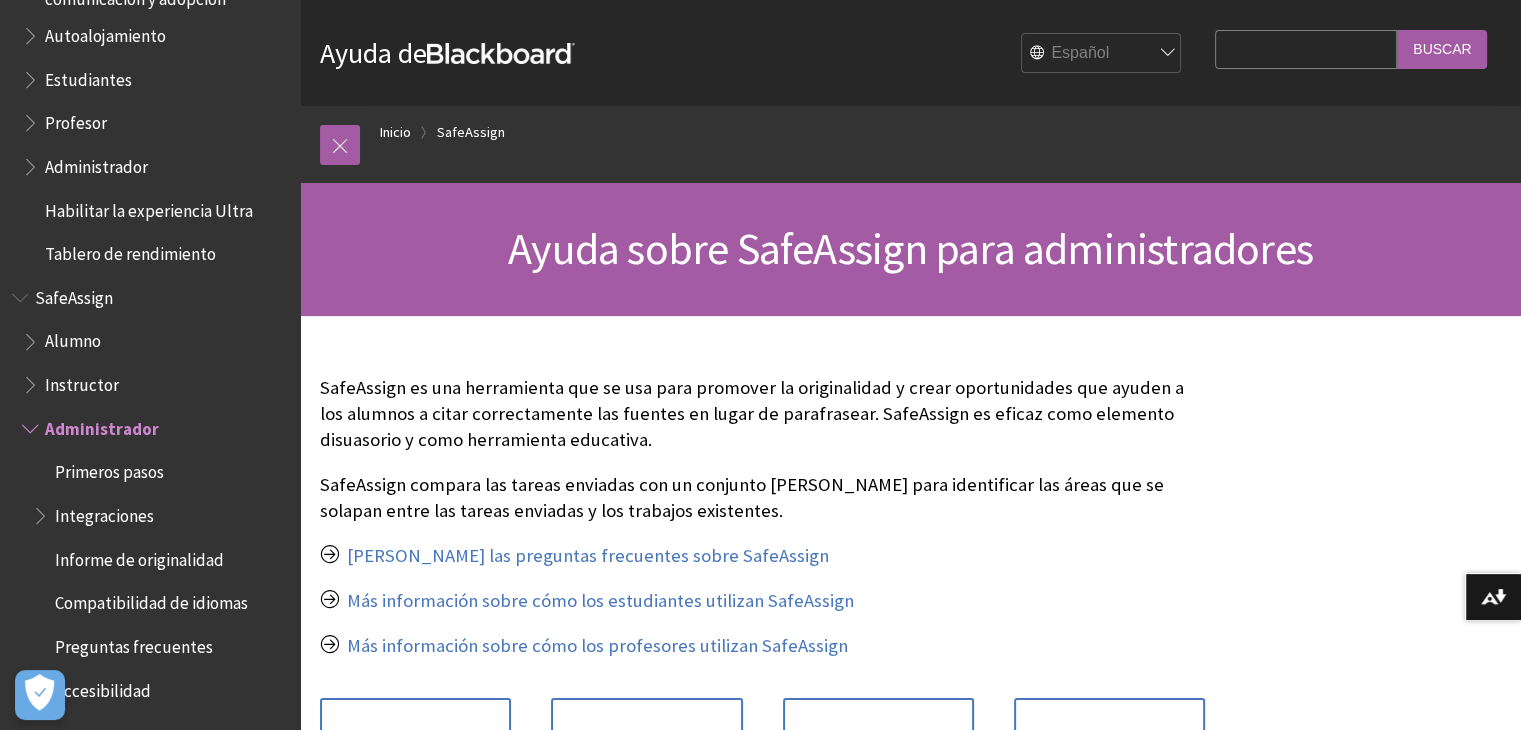 click on "Search Query" at bounding box center [1306, 49] 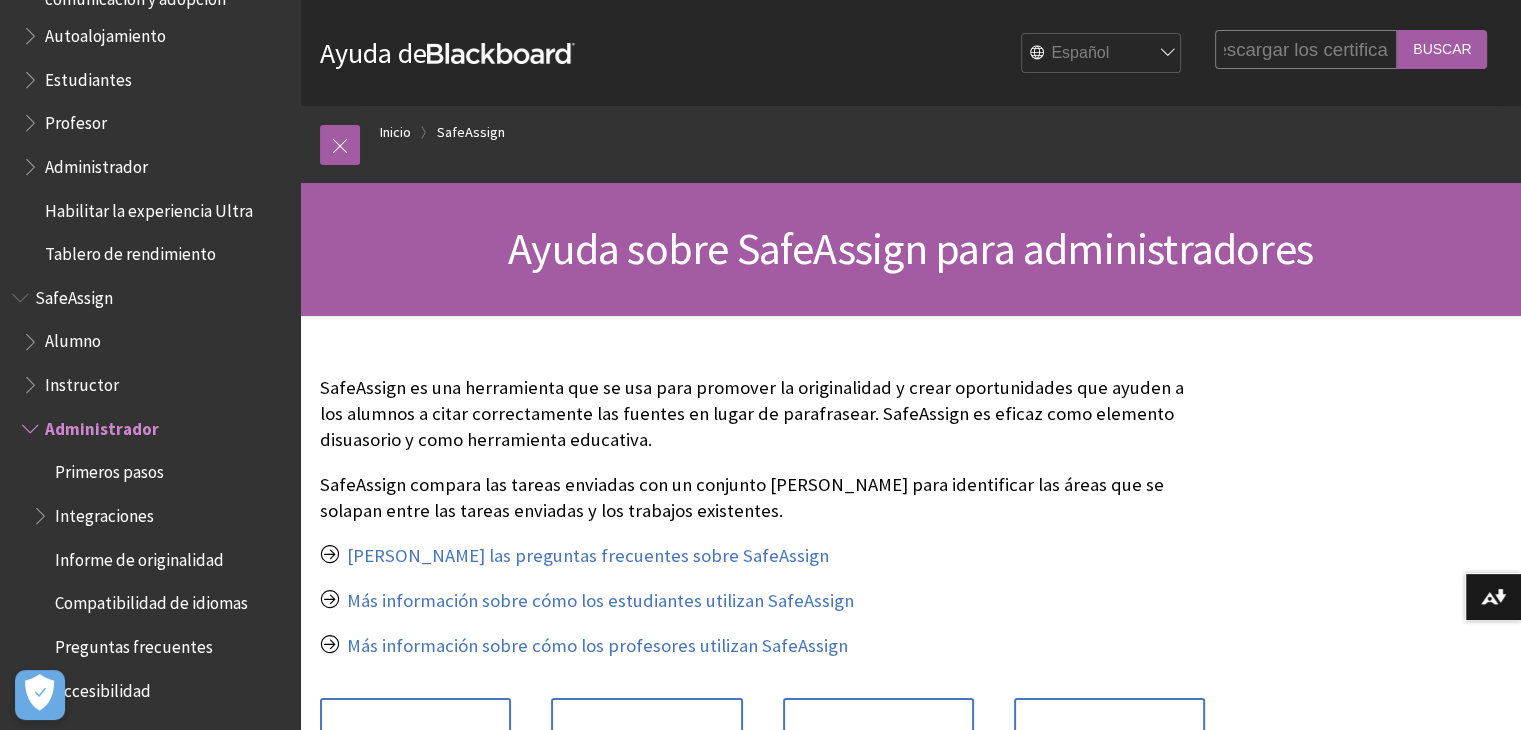 scroll, scrollTop: 0, scrollLeft: 79, axis: horizontal 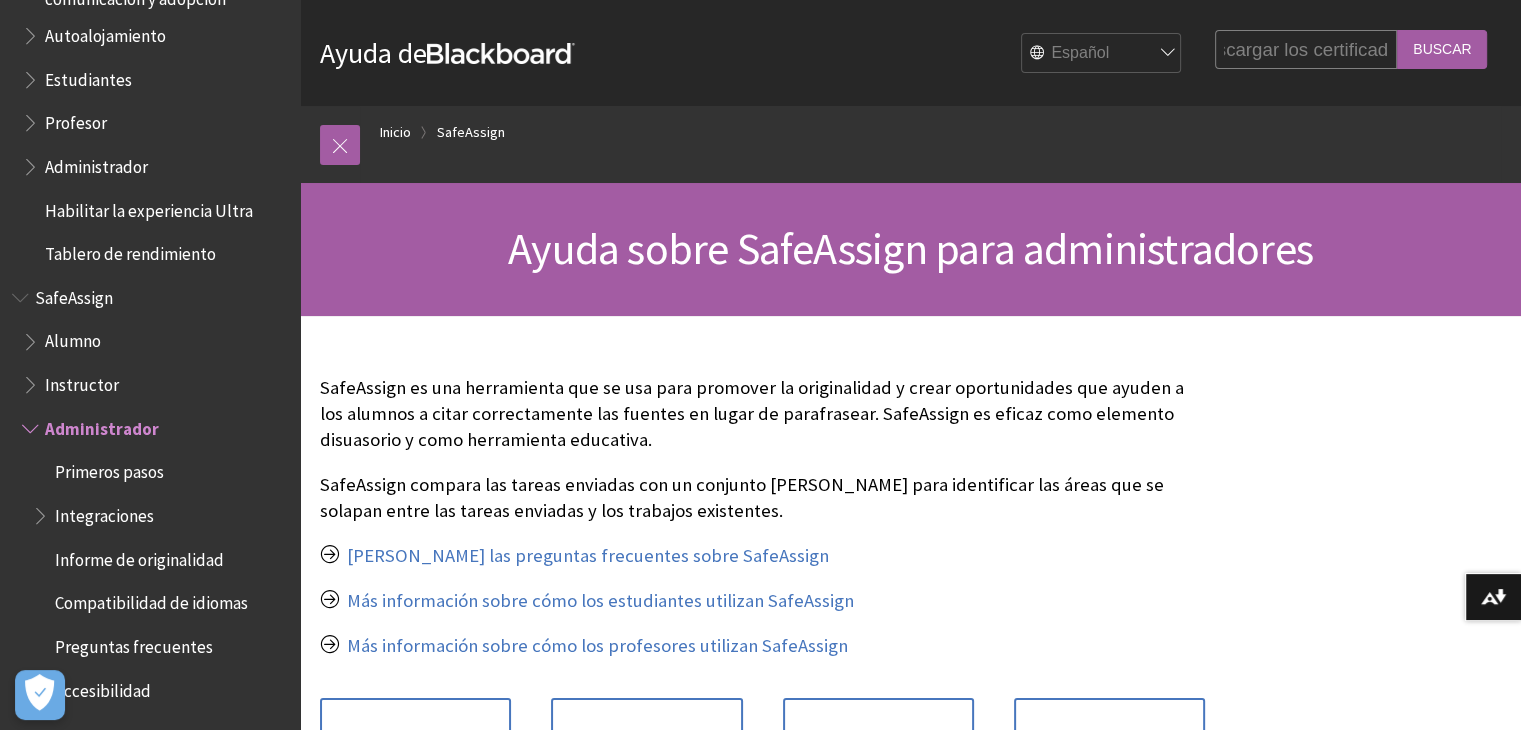 type on "como descargar los certificados" 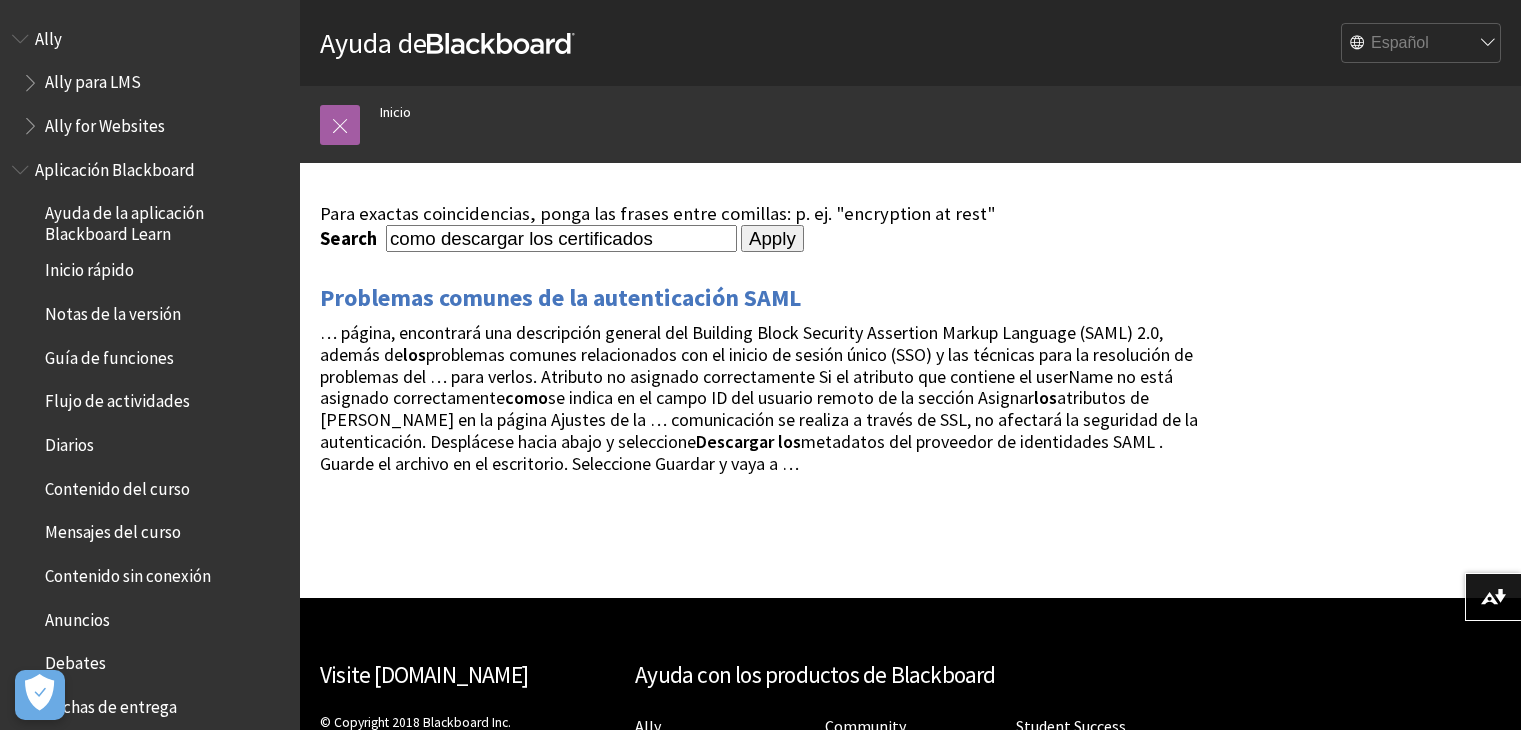 scroll, scrollTop: 0, scrollLeft: 0, axis: both 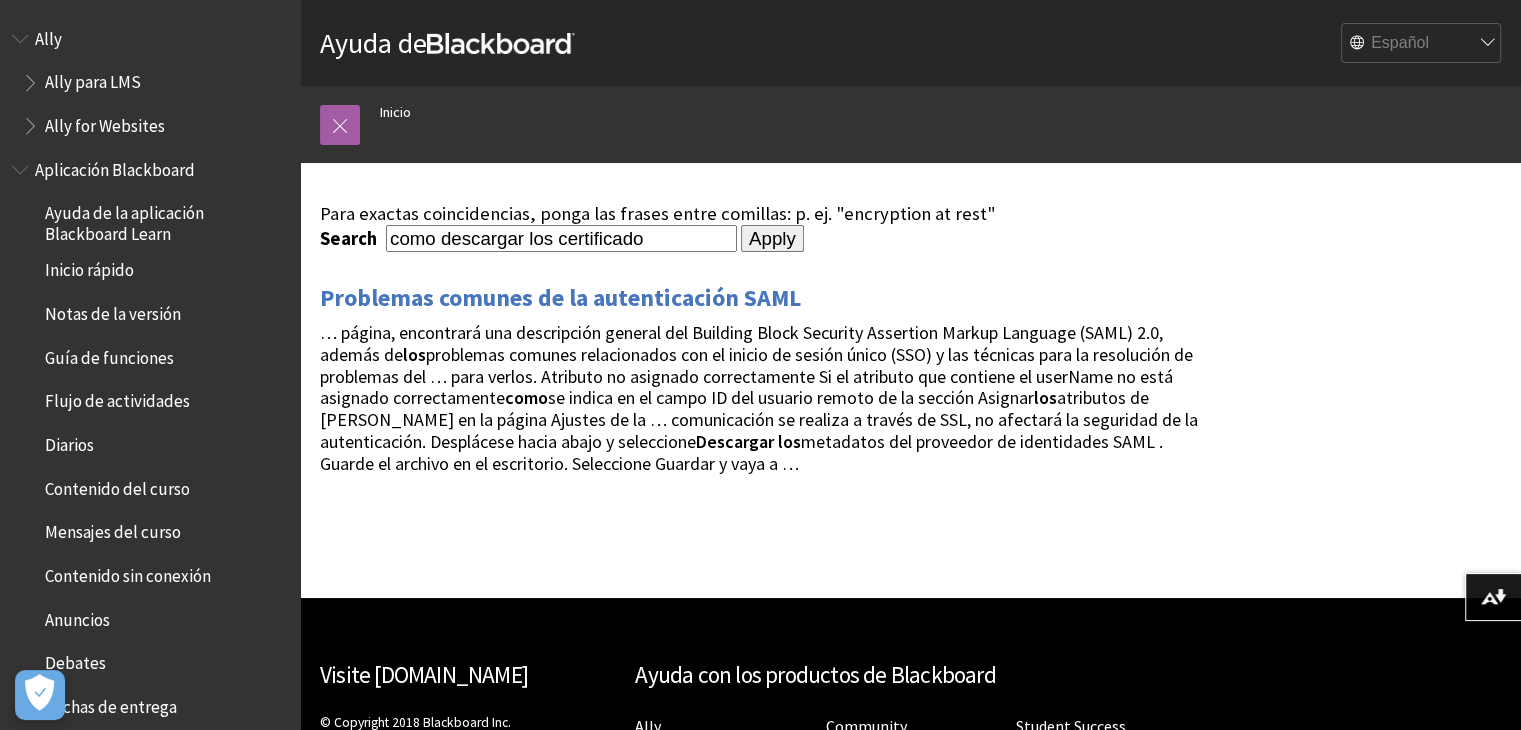 click on "como descargar los certificado" at bounding box center [561, 238] 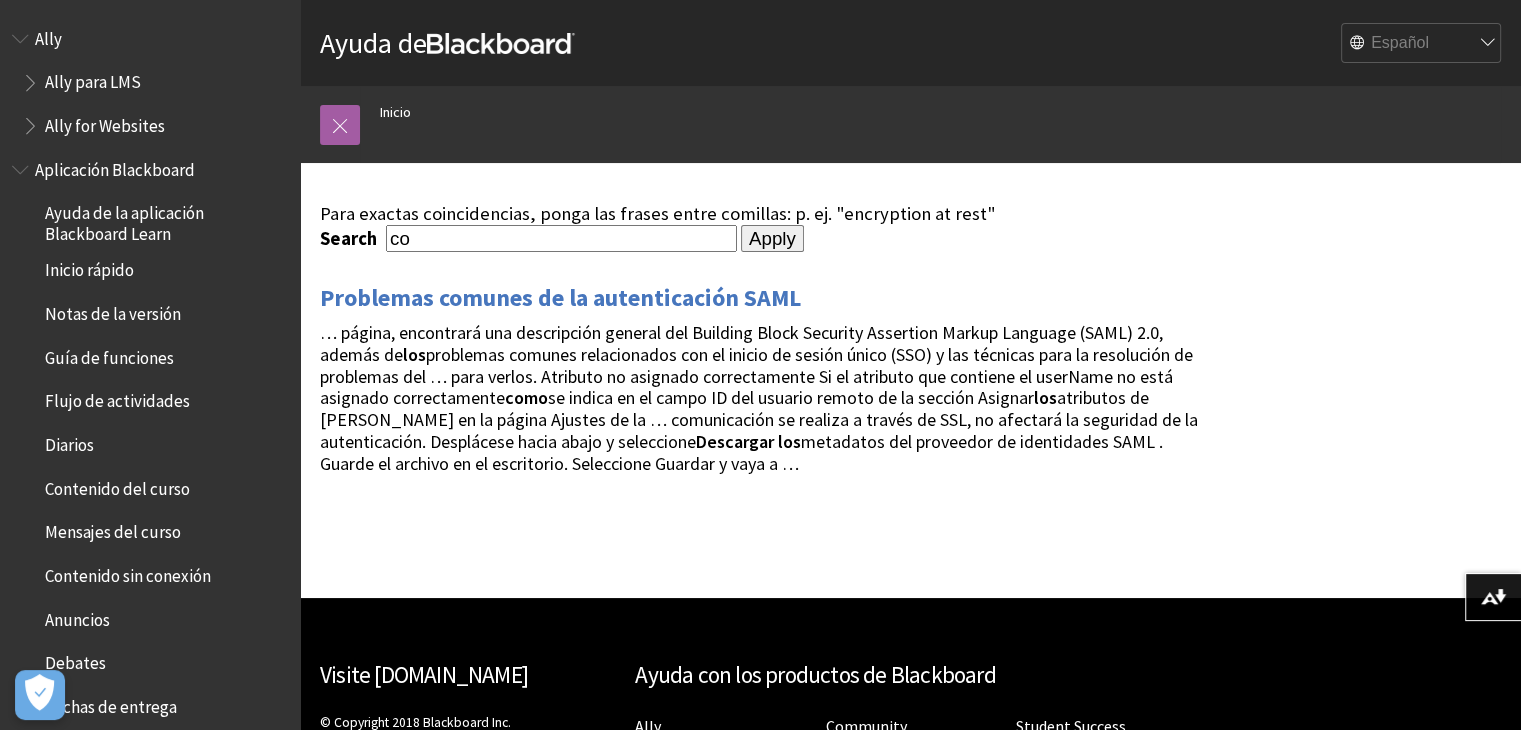 type on "c" 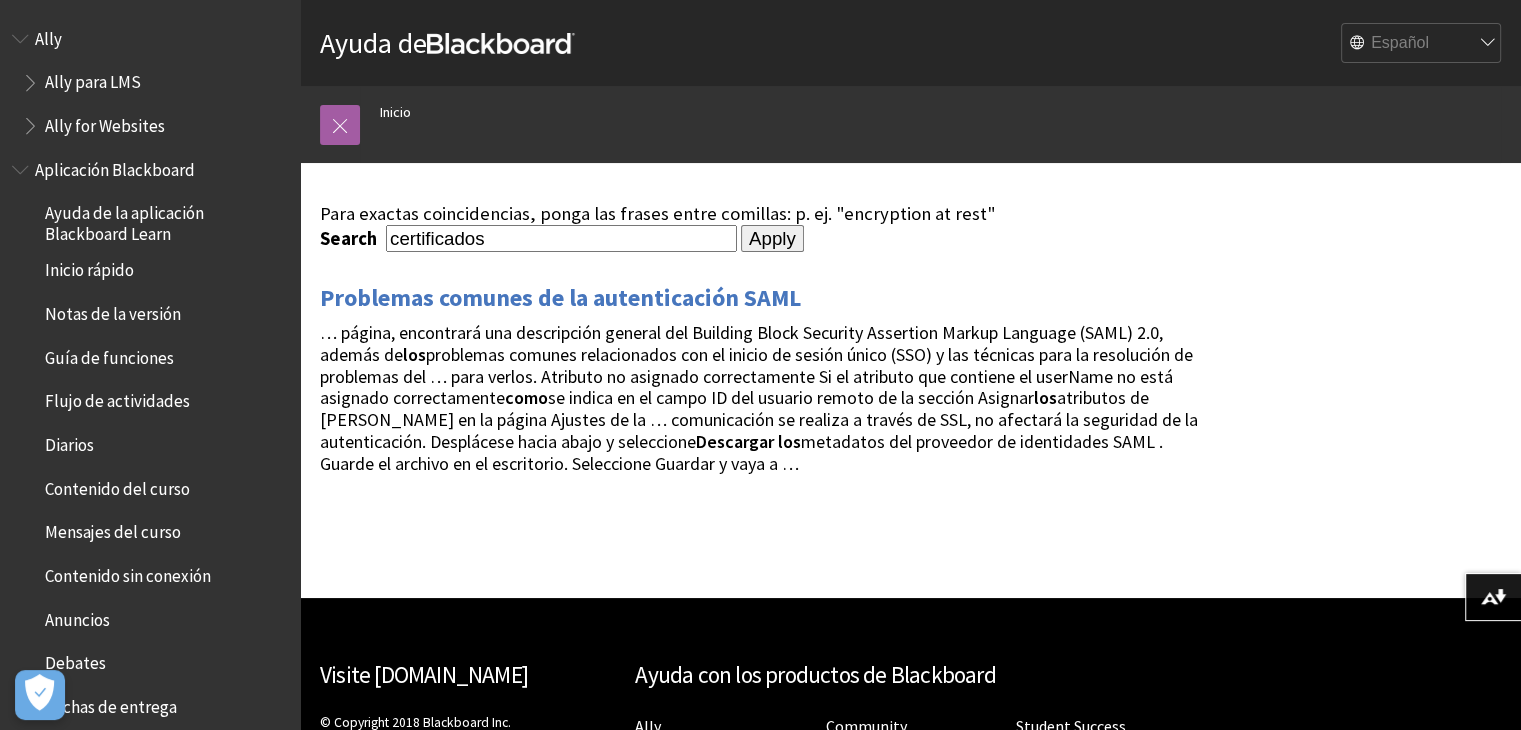 type on "certificados" 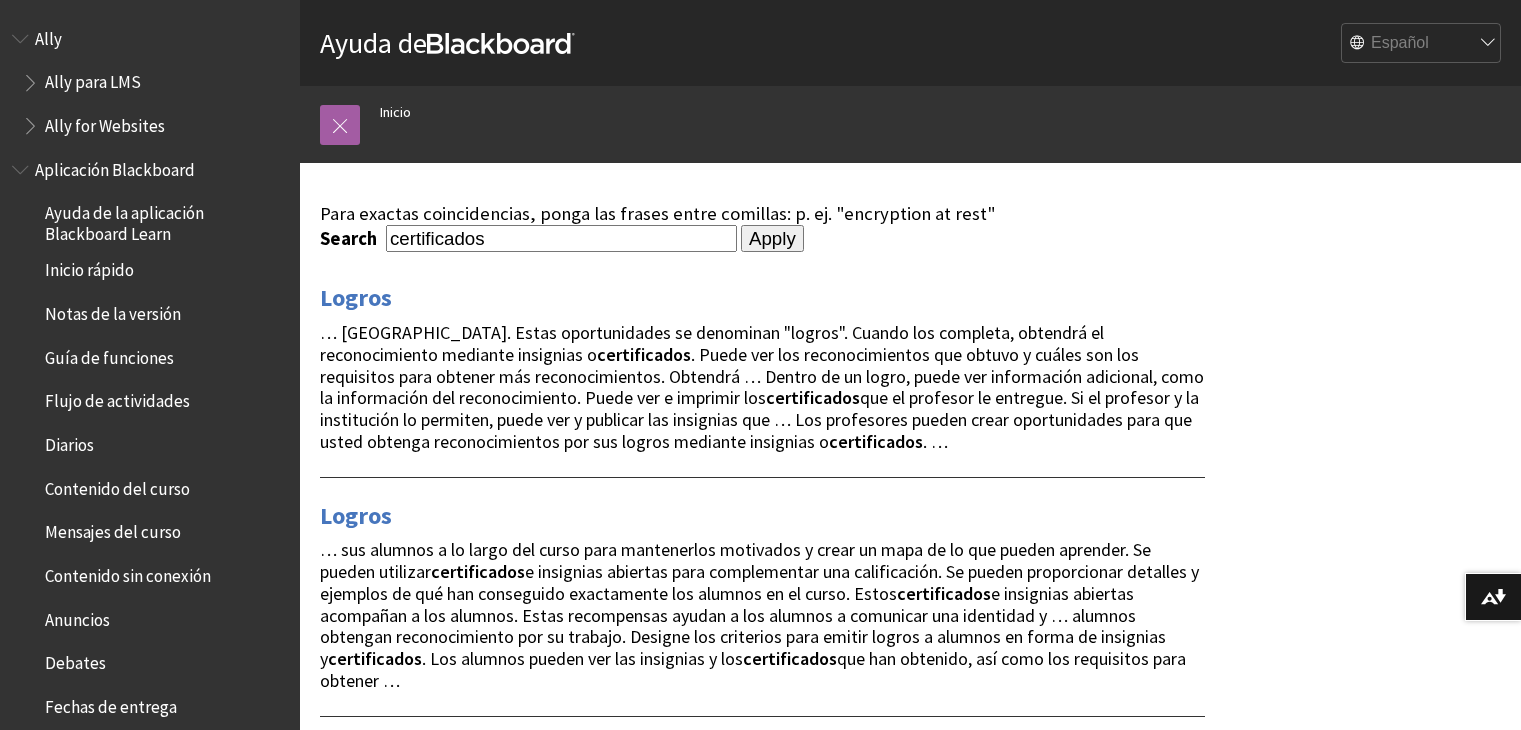 scroll, scrollTop: 0, scrollLeft: 0, axis: both 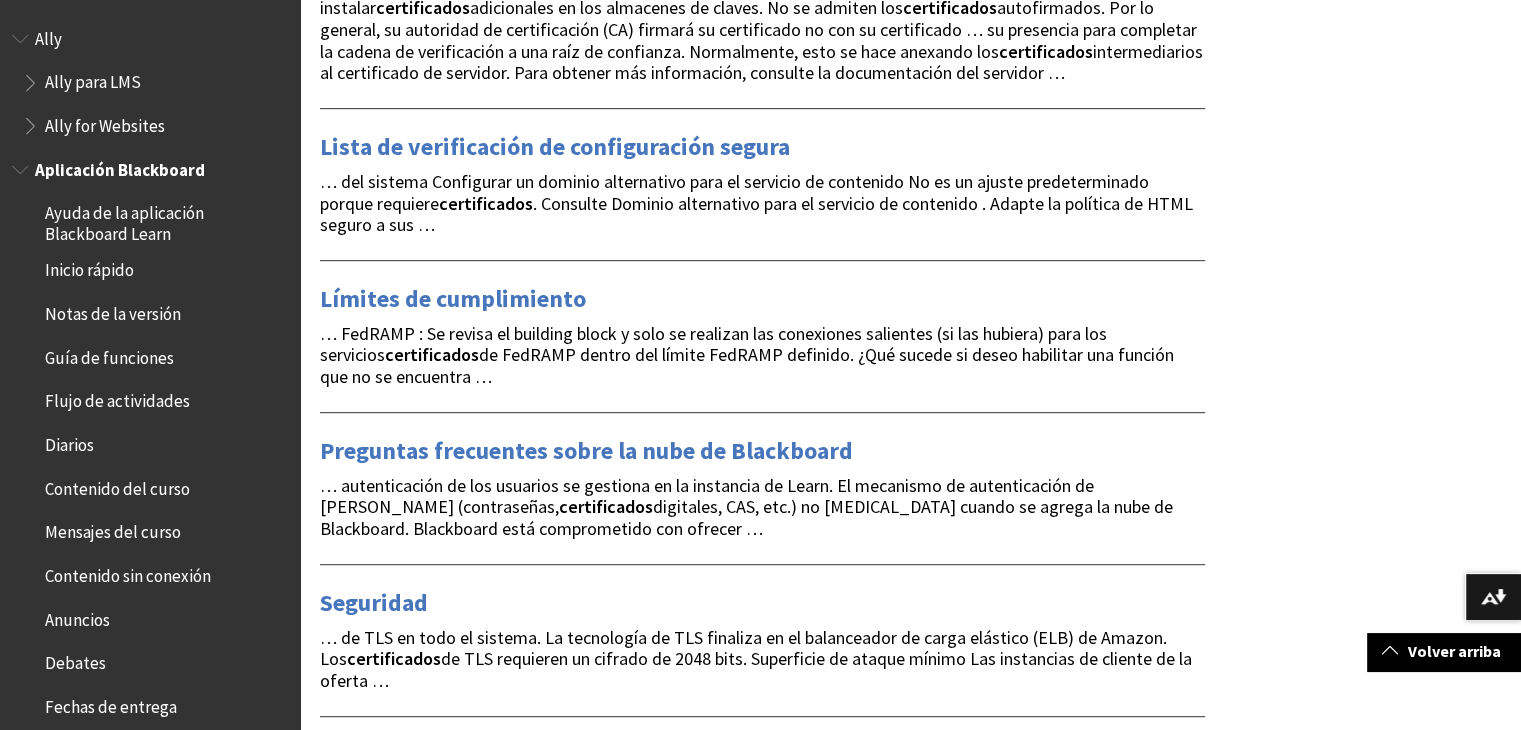 click on "Fechas de entrega" at bounding box center (111, 703) 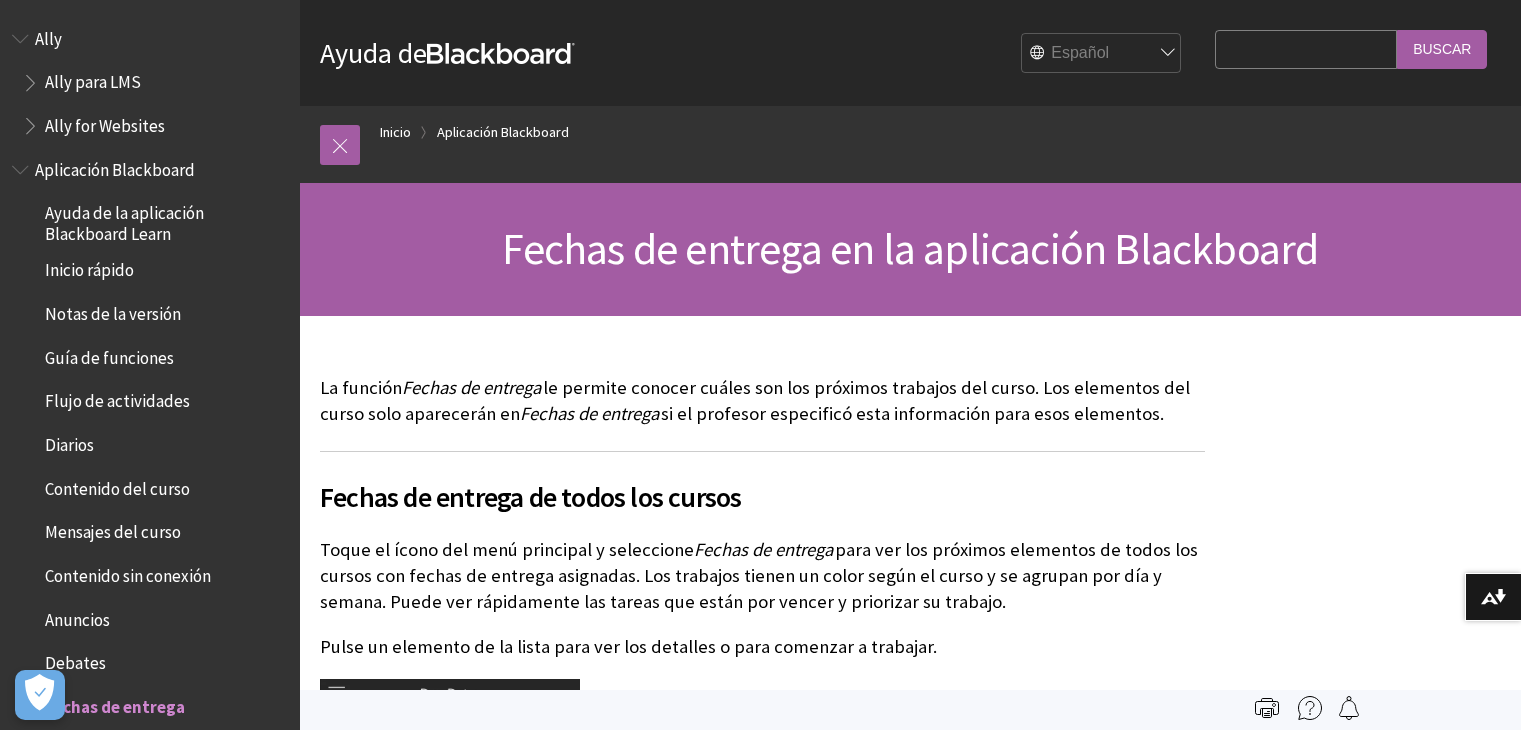 scroll, scrollTop: 0, scrollLeft: 0, axis: both 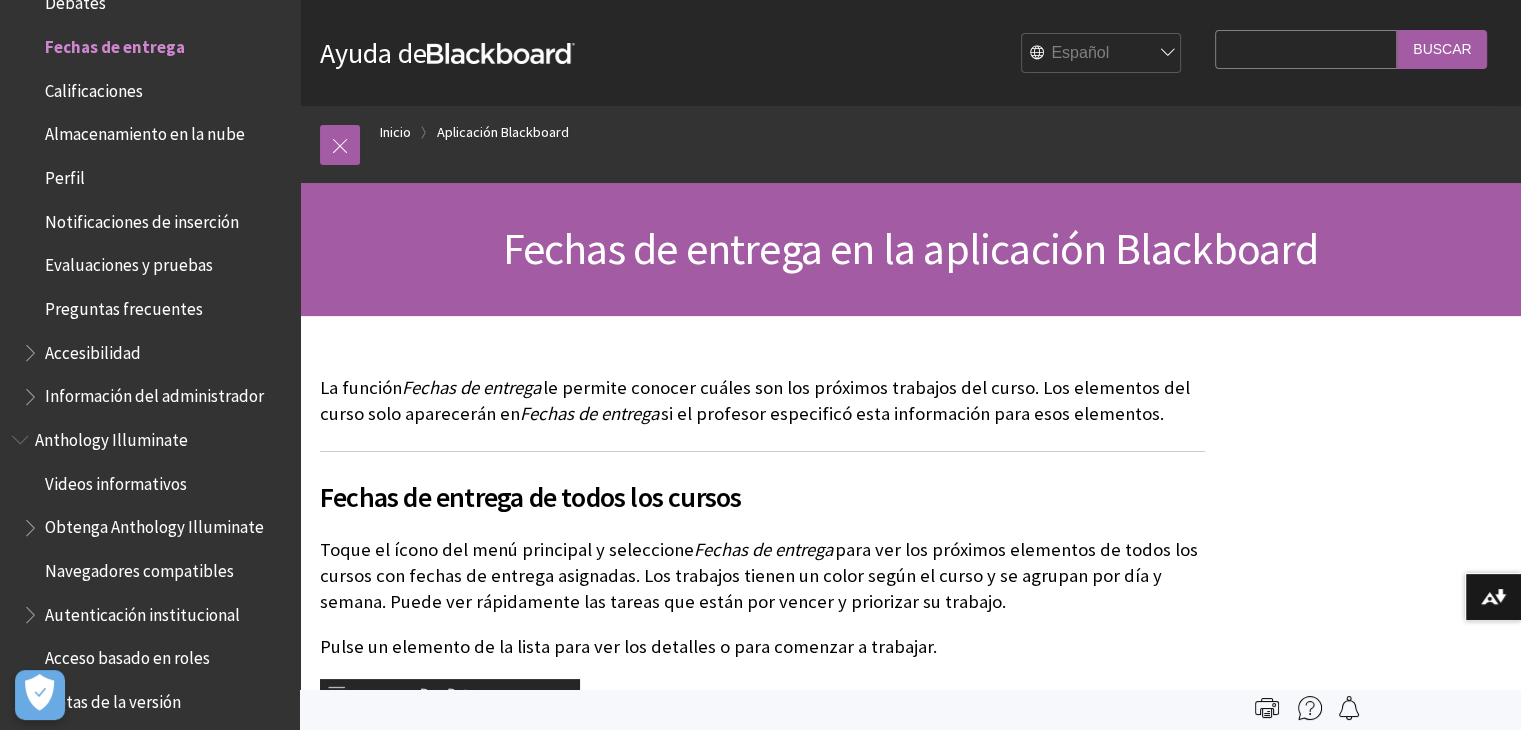 click on "Search Query" at bounding box center (1306, 49) 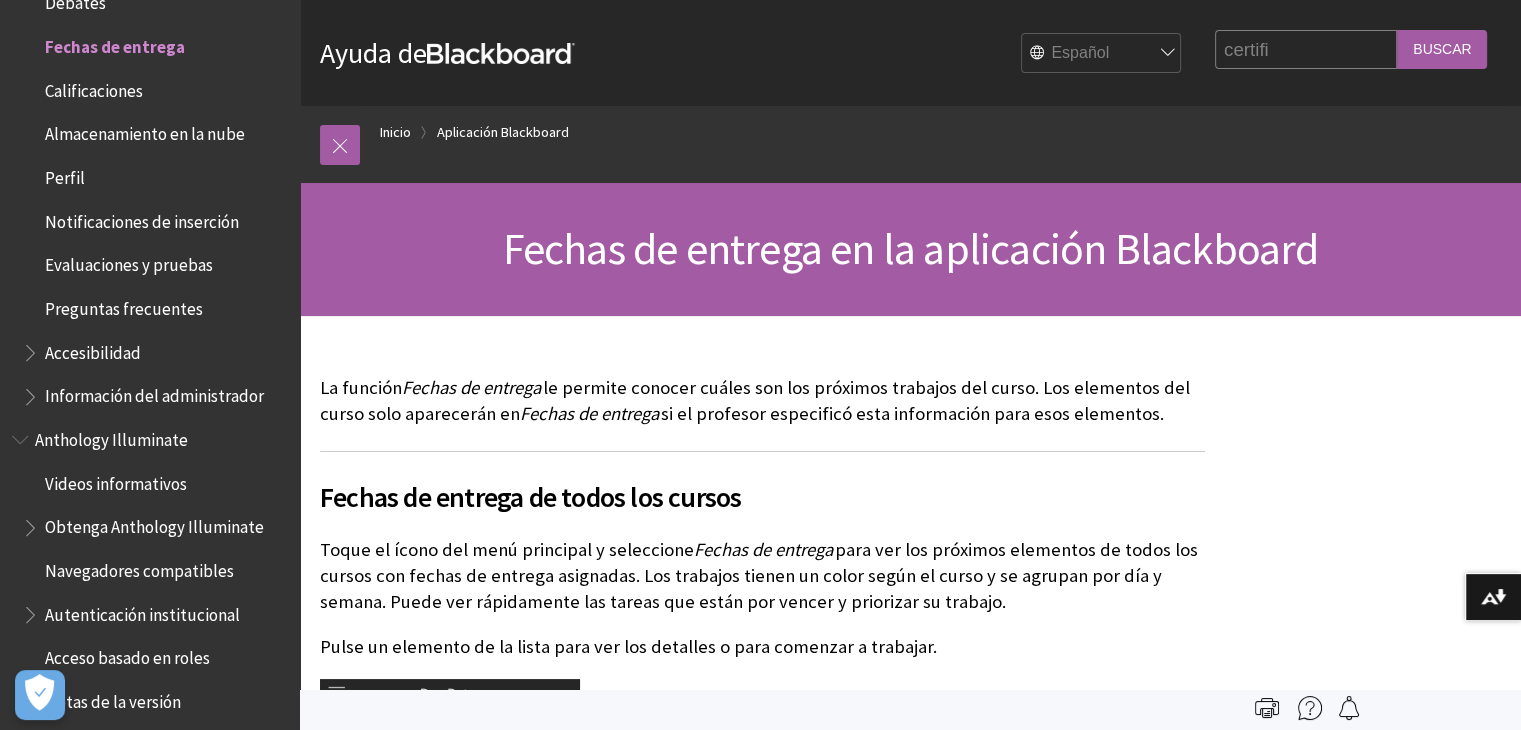type on "certificados" 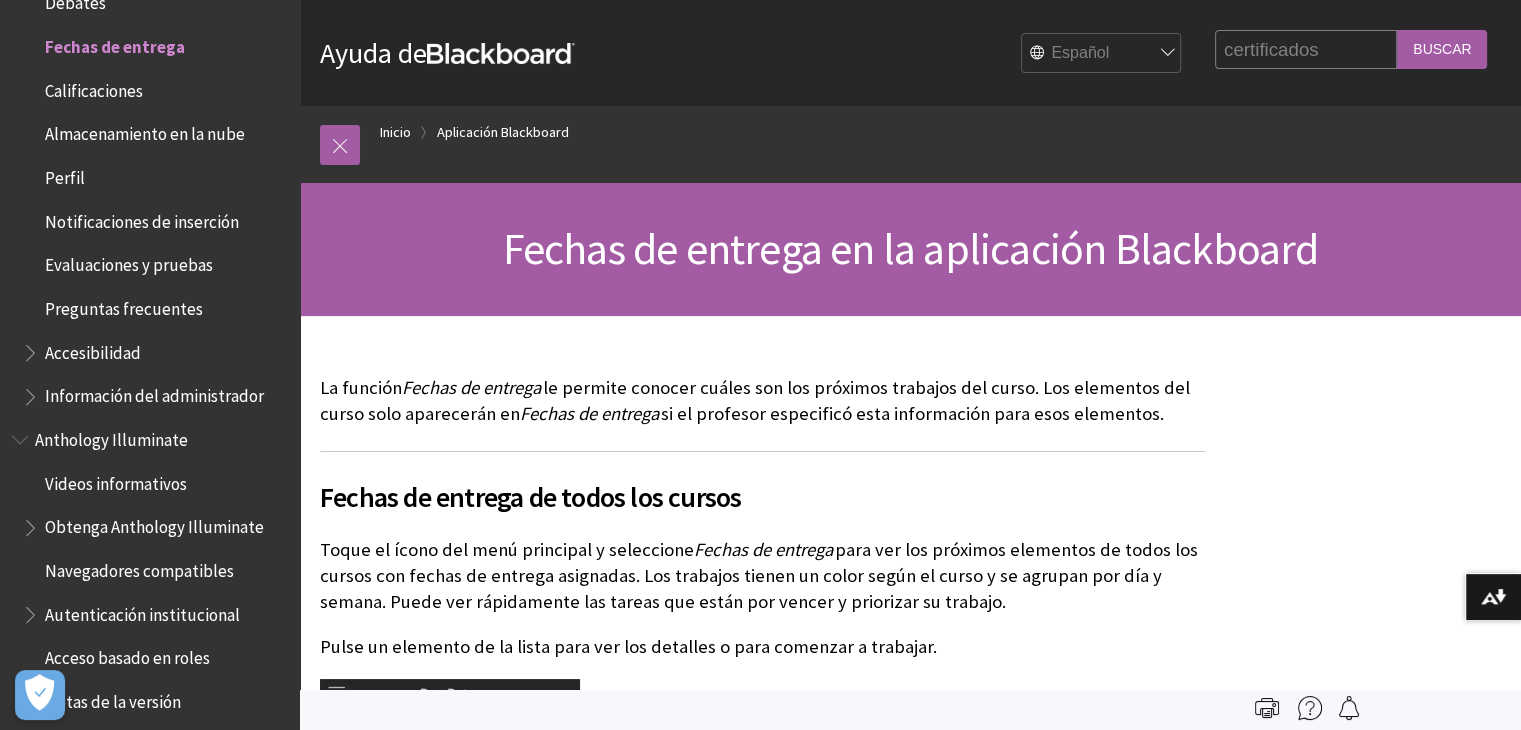 scroll, scrollTop: 0, scrollLeft: 0, axis: both 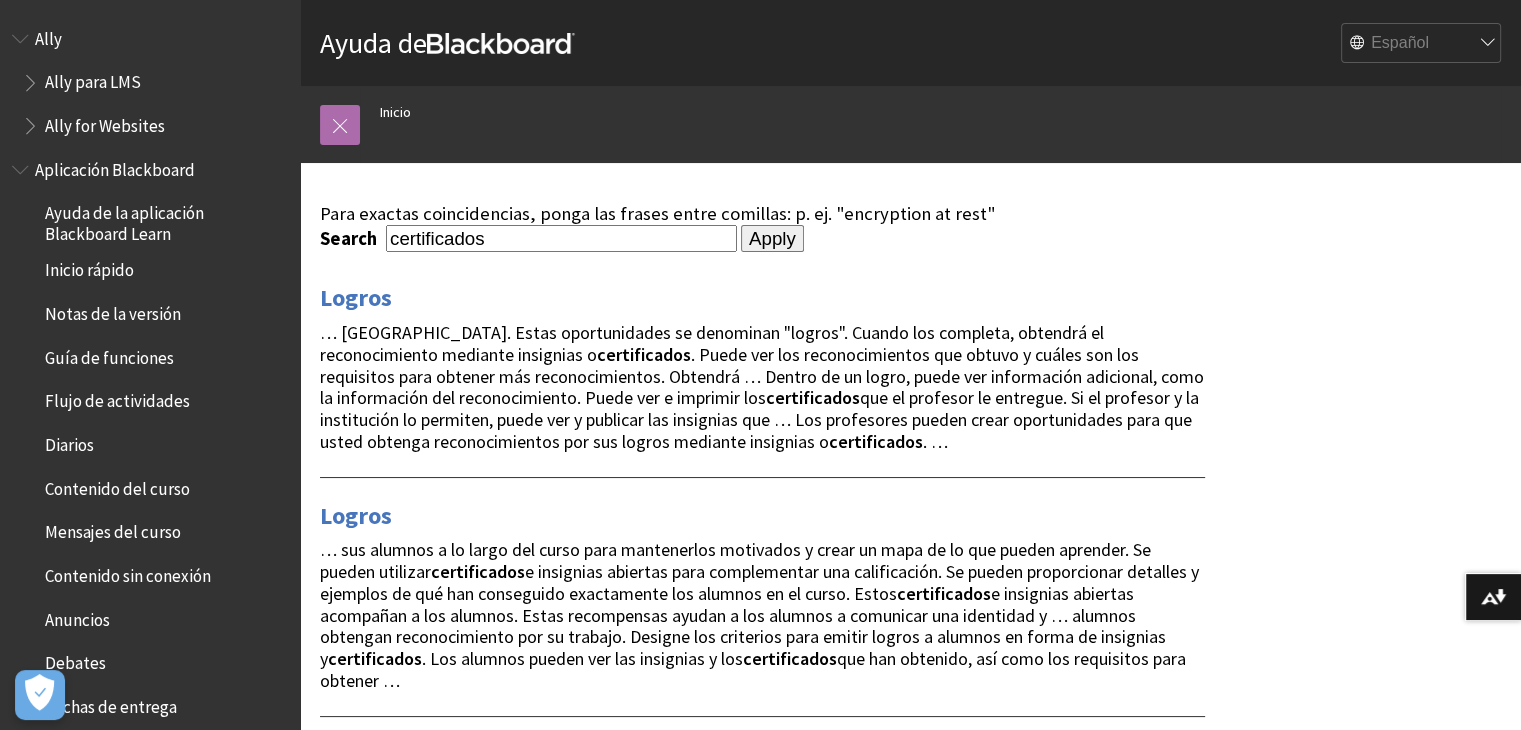 click at bounding box center [340, 125] 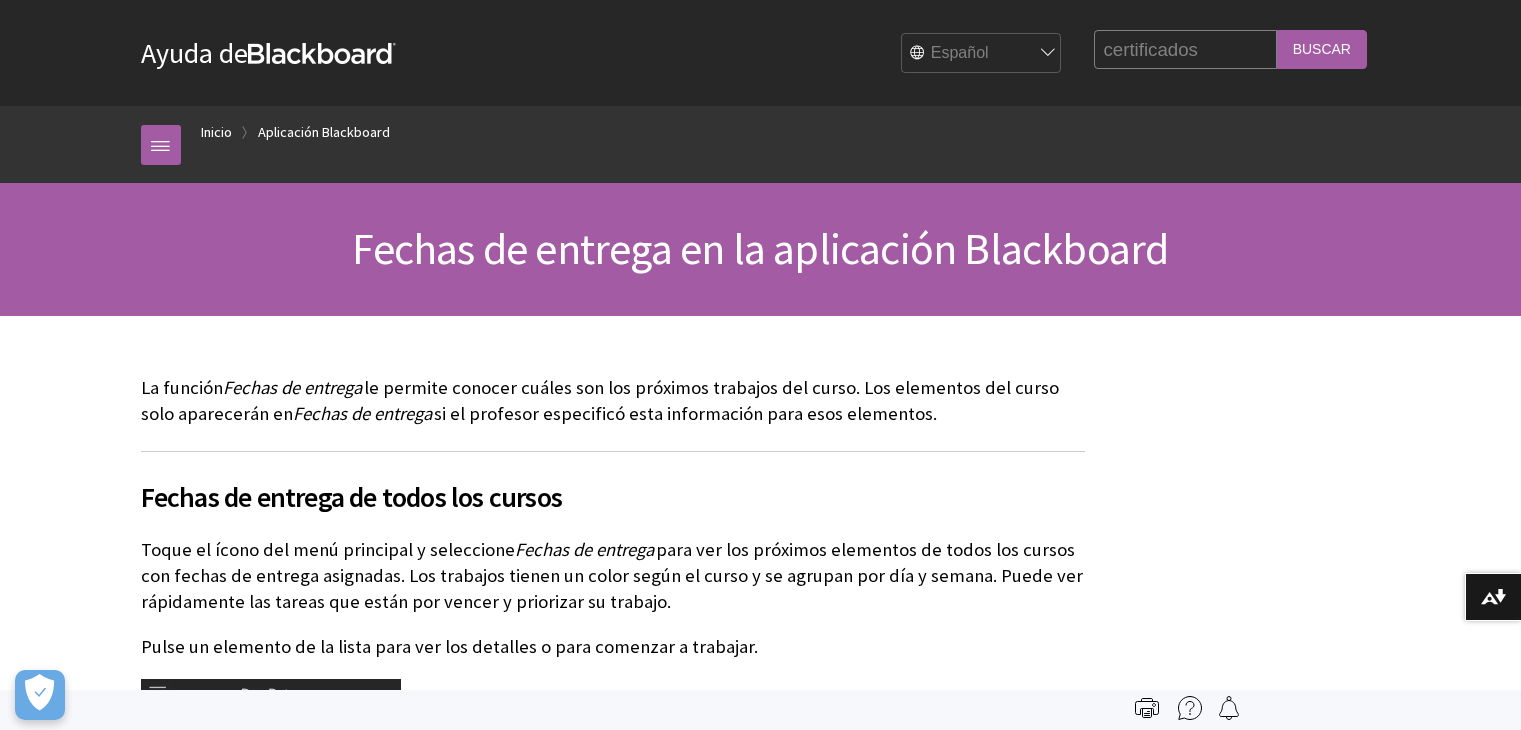 scroll, scrollTop: 0, scrollLeft: 0, axis: both 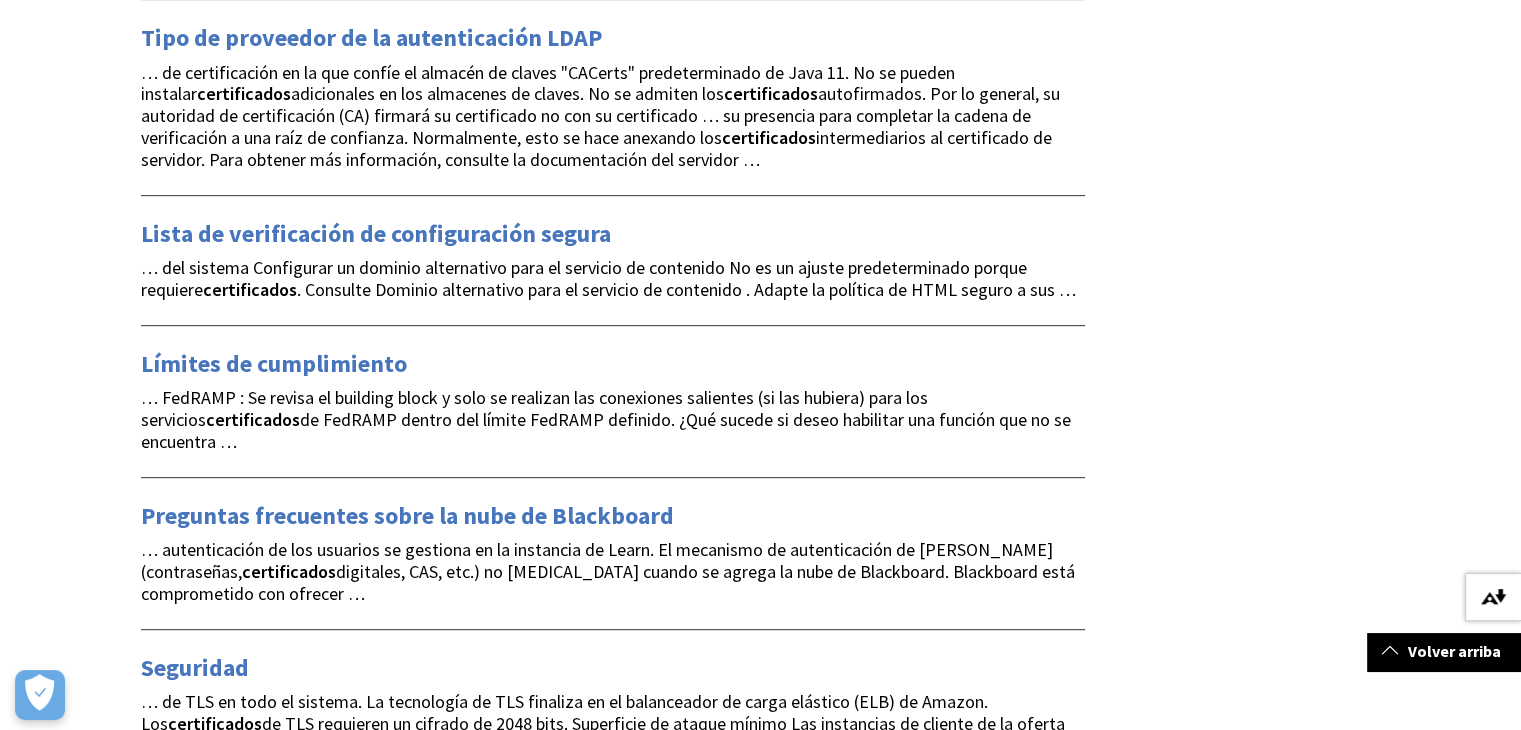 click on "Descargar formatos alternativos..." at bounding box center (1493, 597) 